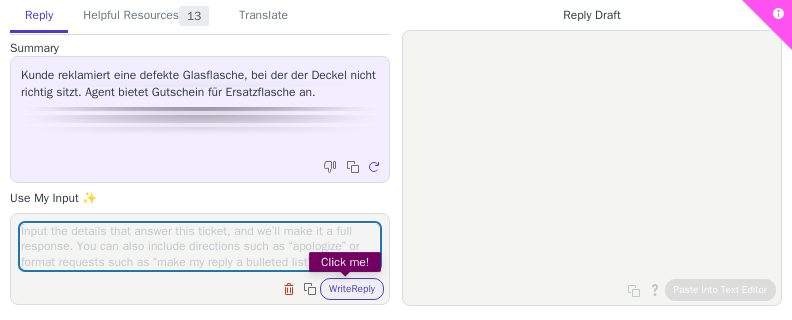 scroll, scrollTop: 0, scrollLeft: 0, axis: both 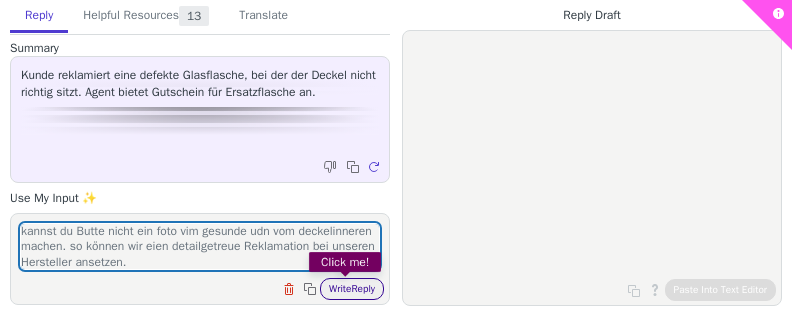type on "kannst du Butte nicht ein foto vim gesunde udn vom deckelinneren machen. so können wir eien detailgetreue Reklamation bei unseren Hersteller ansetzen." 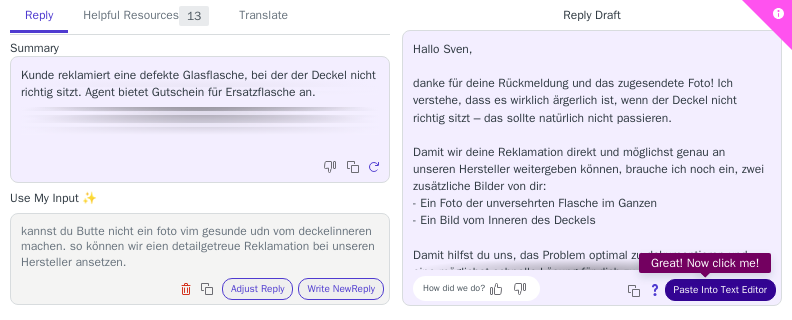 click on "Paste Into Text Editor" at bounding box center [720, 290] 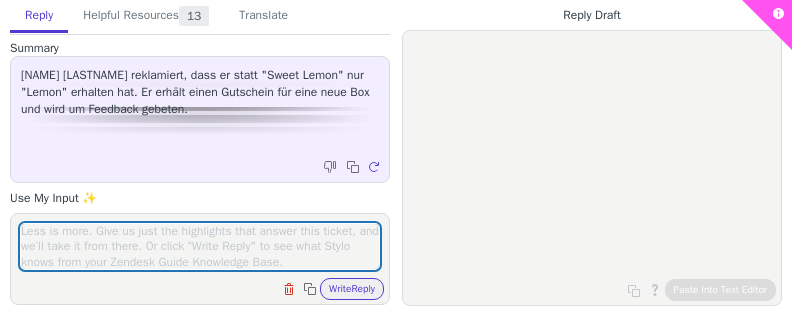 scroll, scrollTop: 0, scrollLeft: 0, axis: both 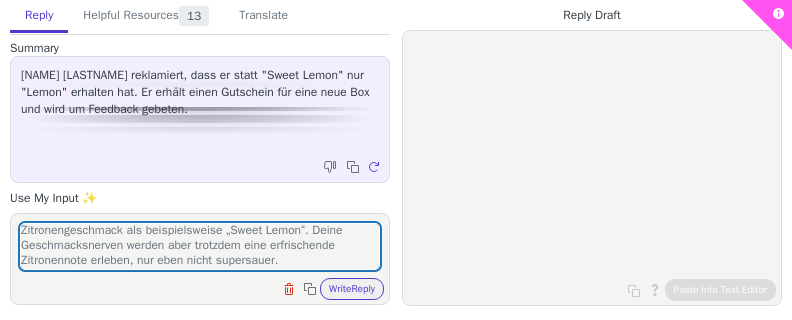 type on "Zu deiner Frage: Unsere Sorte „Lemon“ ist in der Tat spritzig, frisch und hat eine angenehm herbe Zitrusnote – also nicht extrem sauer, sondern ausgewogen. Auch wenn sie im Geschmack ein feines Süße-Säure-Spiel bietet, ist sie dennoch näher am klassischen Zitronengeschmack als beispielsweise „Sweet Lemon“. Deine Geschmacksnerven werden aber trotzdem eine erfrischende Zitronennote erleben, nur eben nicht supersauer." 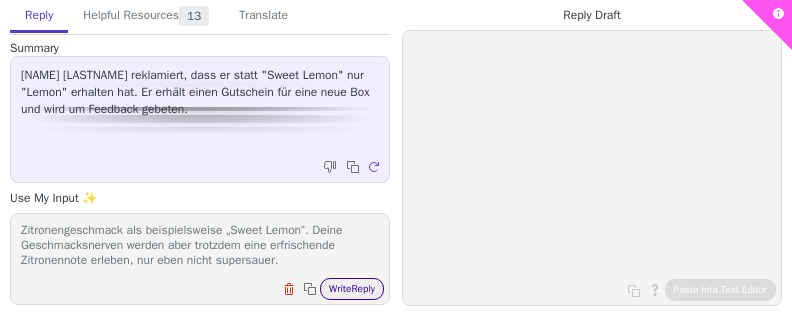 click on "Zu deiner Frage: Unsere Sorte „Lemon“ ist in der Tat spritzig, frisch und hat eine angenehm herbe Zitrusnote – also nicht extrem sauer, sondern ausgewogen. Auch wenn sie im Geschmack ein feines Süße-Säure-Spiel bietet, ist sie dennoch näher am klassischen Zitronengeschmack als beispielsweise „Sweet Lemon“. Deine Geschmacksnerven werden aber trotzdem eine erfrischende Zitronennote erleben, nur eben nicht supersauer. Clear field Copy to clipboard Write  Reply" at bounding box center [200, 259] 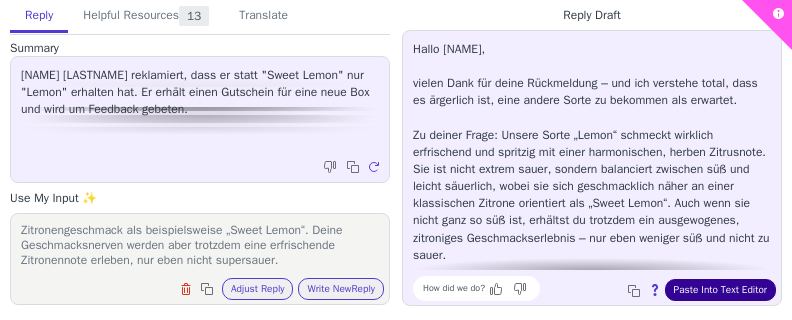 click on "Paste Into Text Editor" at bounding box center (720, 290) 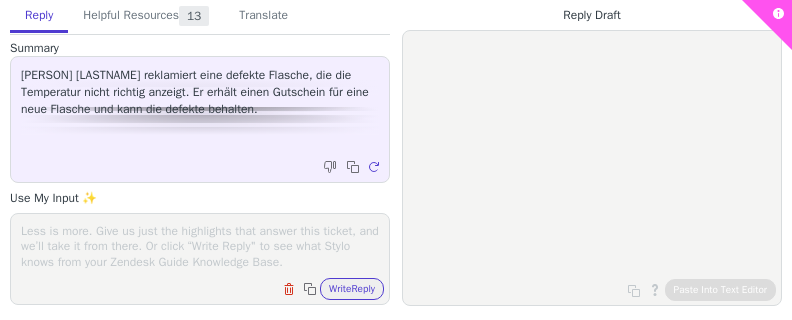 scroll, scrollTop: 0, scrollLeft: 0, axis: both 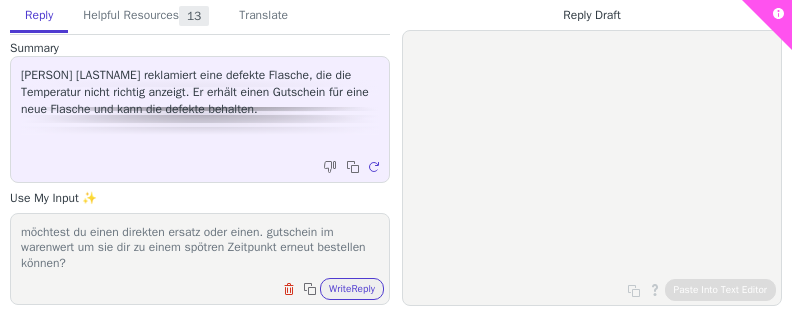 type on "danke das du den defekt mitteilst
möchtest du einen direkten ersatz oder einen. gutschein im warenwert um sie dir zu einem spötren Zeitpunkt erneut bestellen können?" 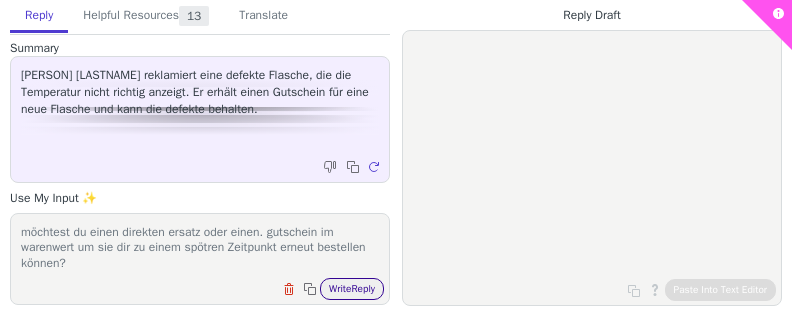 click on "Write  Reply" at bounding box center (352, 289) 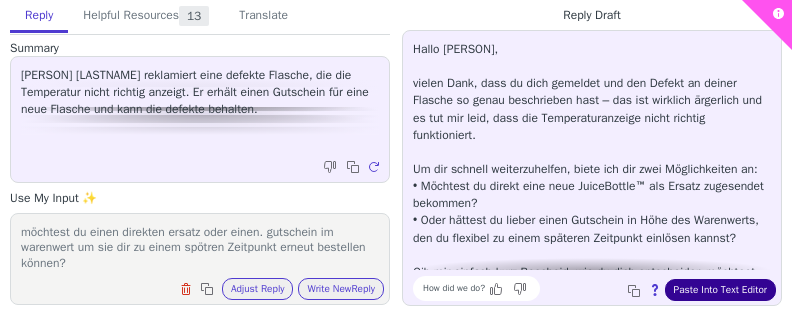 click on "Paste Into Text Editor" at bounding box center [720, 290] 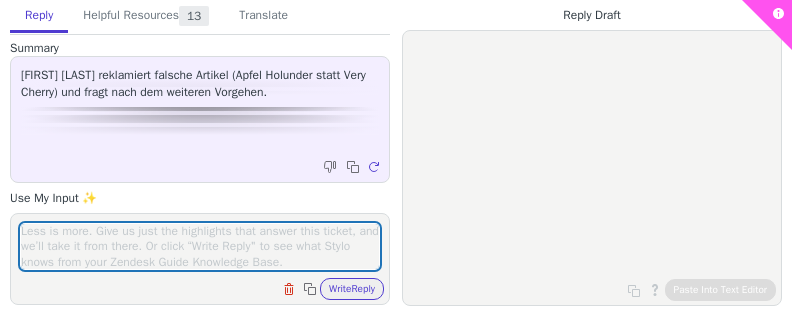 scroll, scrollTop: 0, scrollLeft: 0, axis: both 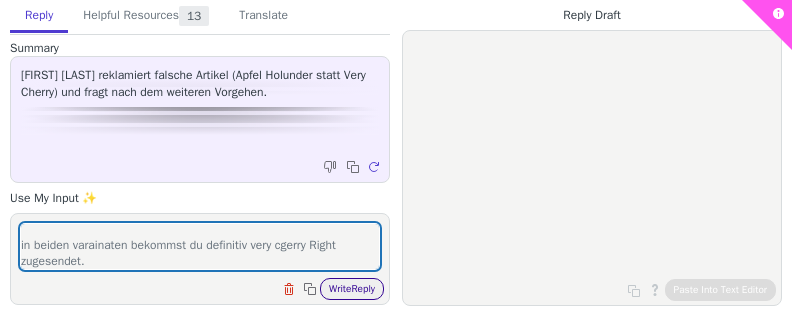 type on "möchtest du Apfelholunder Fight abzüglich 10 % auch behalten?
ich werde unserer Buchhaltung bescheid. geben udn in wenigen würdest du einen zahkungslink erhalten.
andernfalls kann ich dir auch ein Label für eien Rücksendung zukommen lassen.
in beiden varainaten bekommst du definitiv very cgerry Right zugesendet." 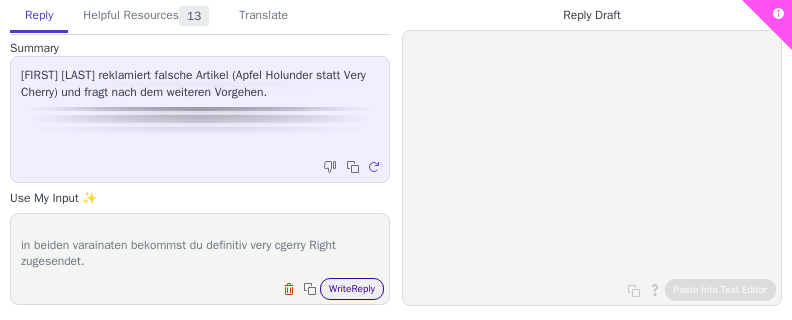 click on "Write  Reply" at bounding box center [352, 289] 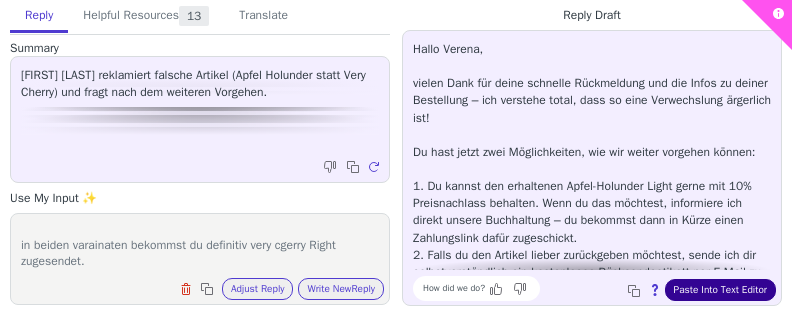 click on "Paste Into Text Editor" at bounding box center (720, 290) 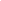 scroll, scrollTop: 0, scrollLeft: 0, axis: both 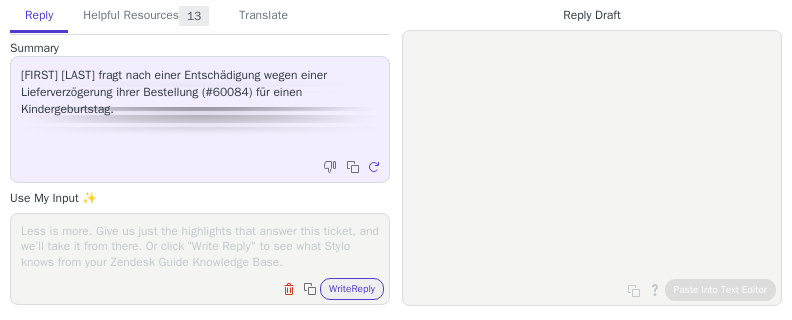 click on "Clear field Copy to clipboard Write  Reply" at bounding box center [200, 259] 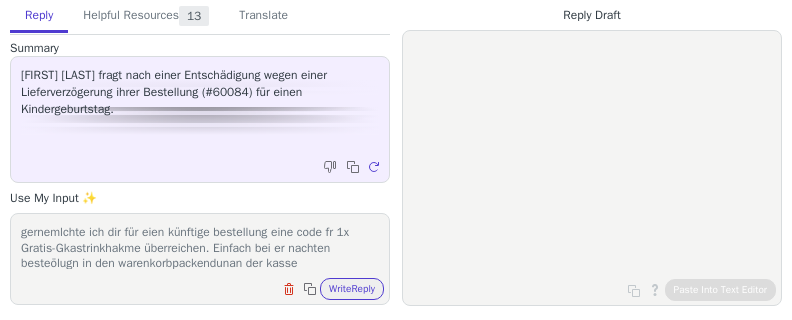 scroll, scrollTop: 60, scrollLeft: 0, axis: vertical 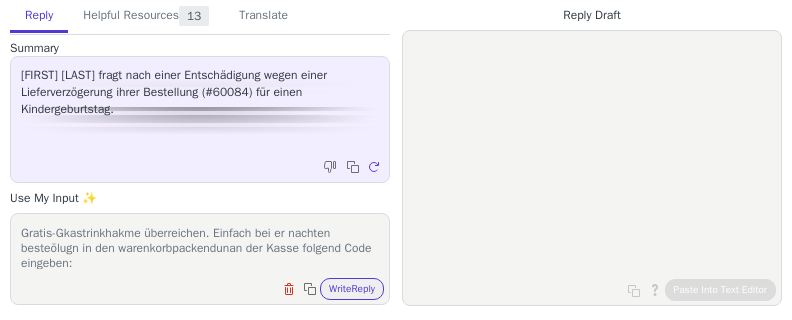 paste on "HSR0QRG2M97E" 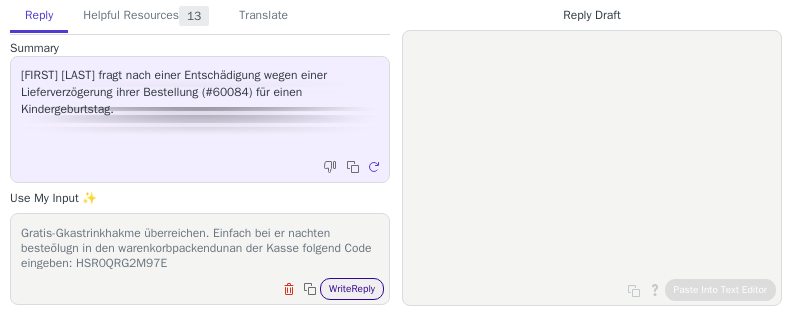 type on "verzeihbitte, dass wir nciht rechtzeitig kiefernkonnten, wir vwollten natürlich,ich keinen unmut aufkommne lassen
gernemlchte ich dir für eien künftige bestellung eine code fr 1x Gratis-Gkastrinkhakme überreichen. Einfach bei er nachten besteölugn in den warenkorbpackendunan der Kasse folgend Code eingeben: HSR0QRG2M97E" 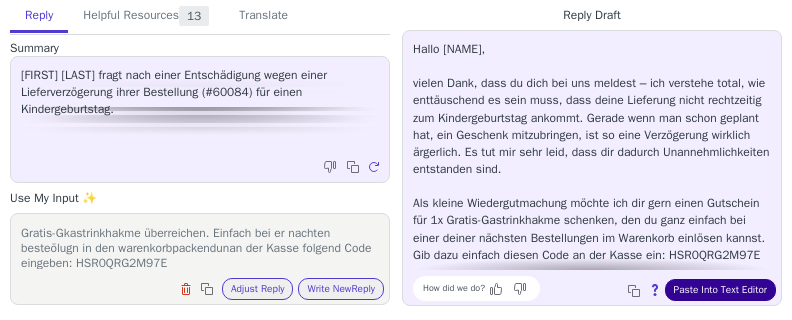 click on "Paste Into Text Editor" at bounding box center [720, 290] 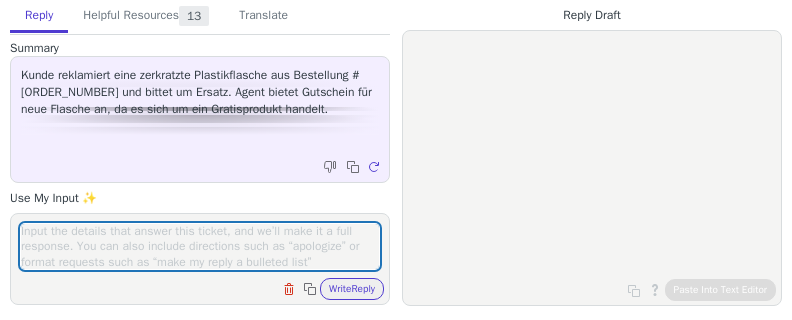 scroll, scrollTop: 0, scrollLeft: 0, axis: both 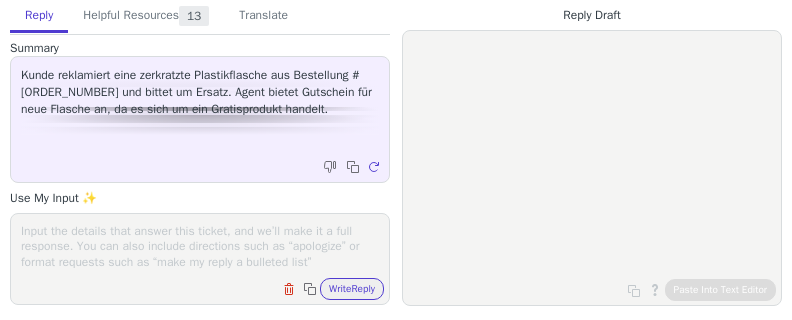 click at bounding box center (200, 246) 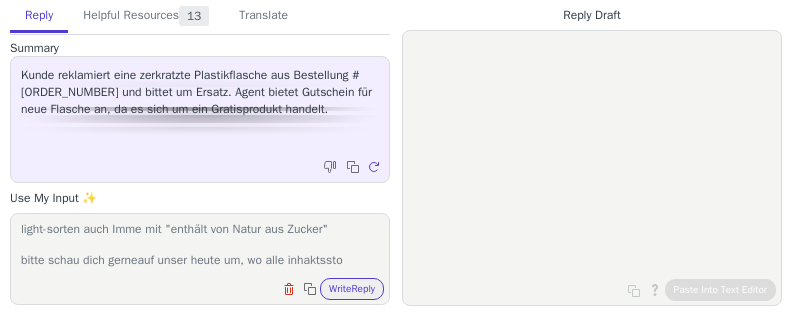 scroll, scrollTop: 75, scrollLeft: 0, axis: vertical 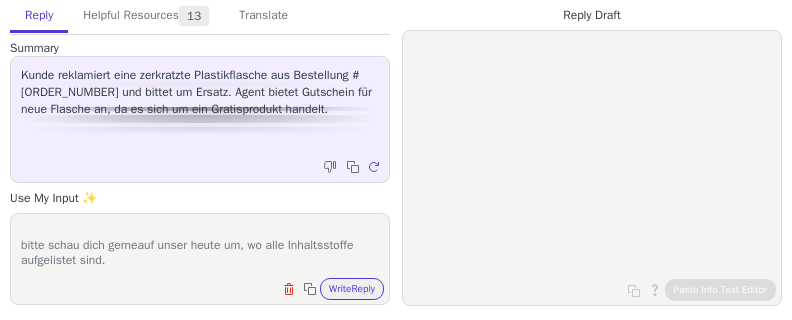 paste on "https://juice-box.at/pages/juicebox-light-inhaltsstoffe-und-nahrwertangaben" 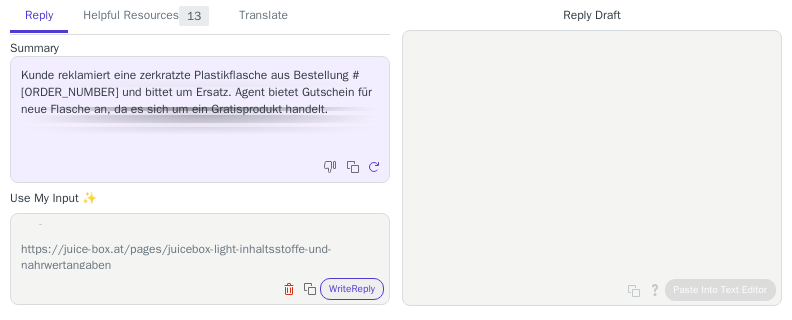 scroll, scrollTop: 120, scrollLeft: 0, axis: vertical 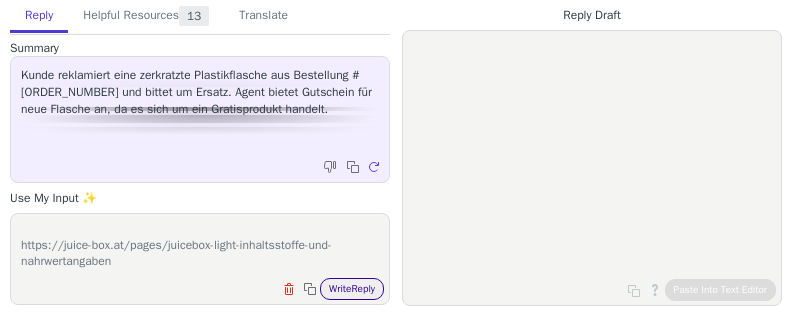 type on "da in unseren sirupe udn Konzentraten mit echten fruchtsaftkonzentraten gearfnieten wird, ist dort auch der Fruchtzucker enthalten. drumverekrne. wir dies auf genjeweiligen light-sorten auch Imme mit "enthält von Natur aus Zucker"
bitte schau dich gerneauf unser heute um, wo alle Inhaltsstoffe aufgelistet sind.
https://juice-box.at/pages/juicebox-light-inhaltsstoffe-und-nahrwertangaben" 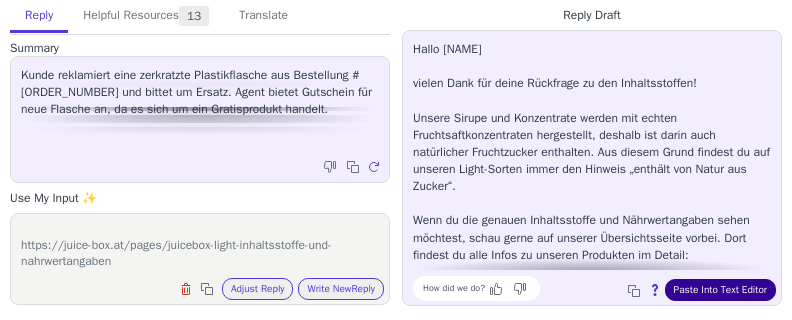click on "Paste Into Text Editor" at bounding box center [720, 290] 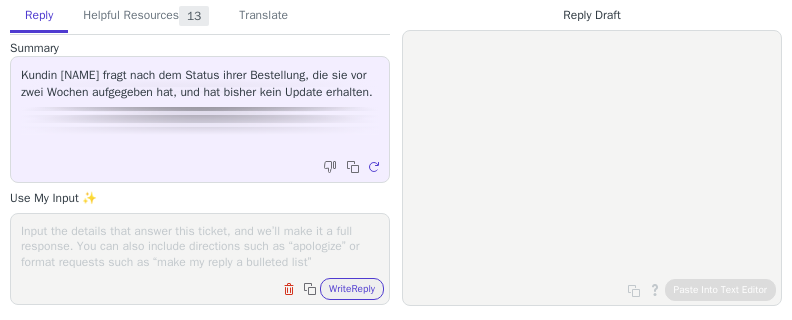 scroll, scrollTop: 0, scrollLeft: 0, axis: both 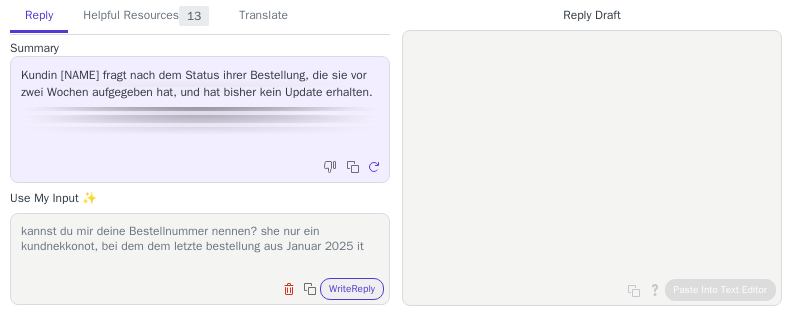 click on "kannst du mir deine Bestellnummer nennen? she nur ein kundnekkonot, bei dem dem letzte bestellung aus Januar 2025 it" at bounding box center [200, 246] 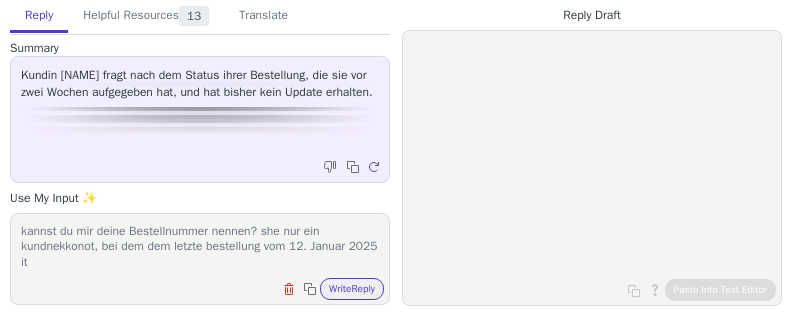 click on "kannst du mir deine Bestellnummer nennen? she nur ein kundnekkonot, bei dem dem letzte bestellung vom 12. Januar 2025 it" at bounding box center (200, 246) 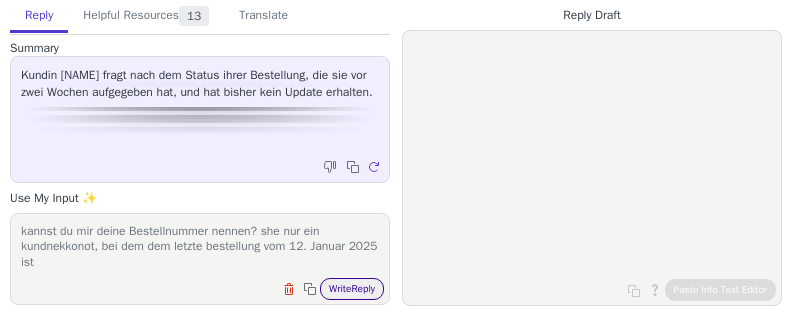 type on "kannst du mir deine Bestellnummer nennen? she nur ein kundnekkonot, bei dem dem letzte bestellung vom 12. Januar 2025 ist" 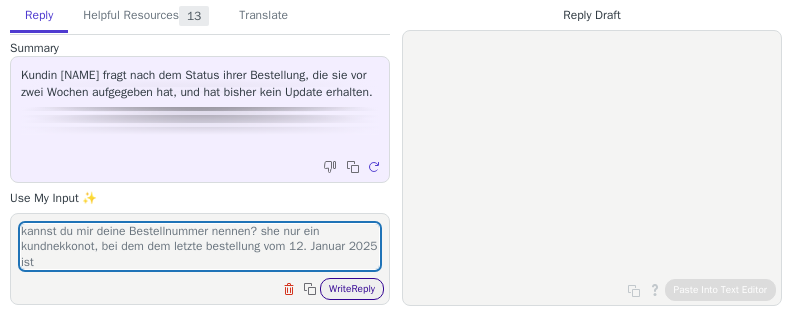 click on "Write  Reply" at bounding box center [352, 289] 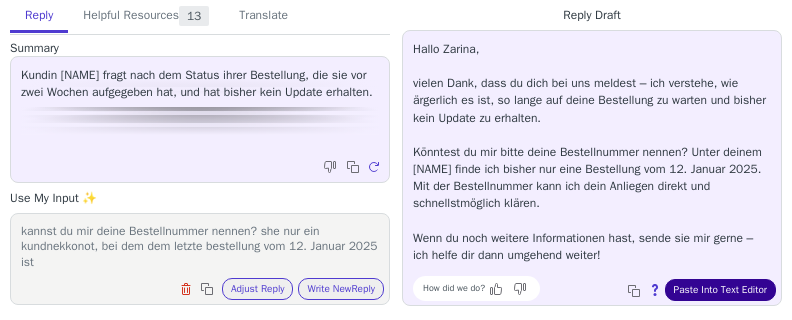 click on "Paste Into Text Editor" at bounding box center (720, 290) 